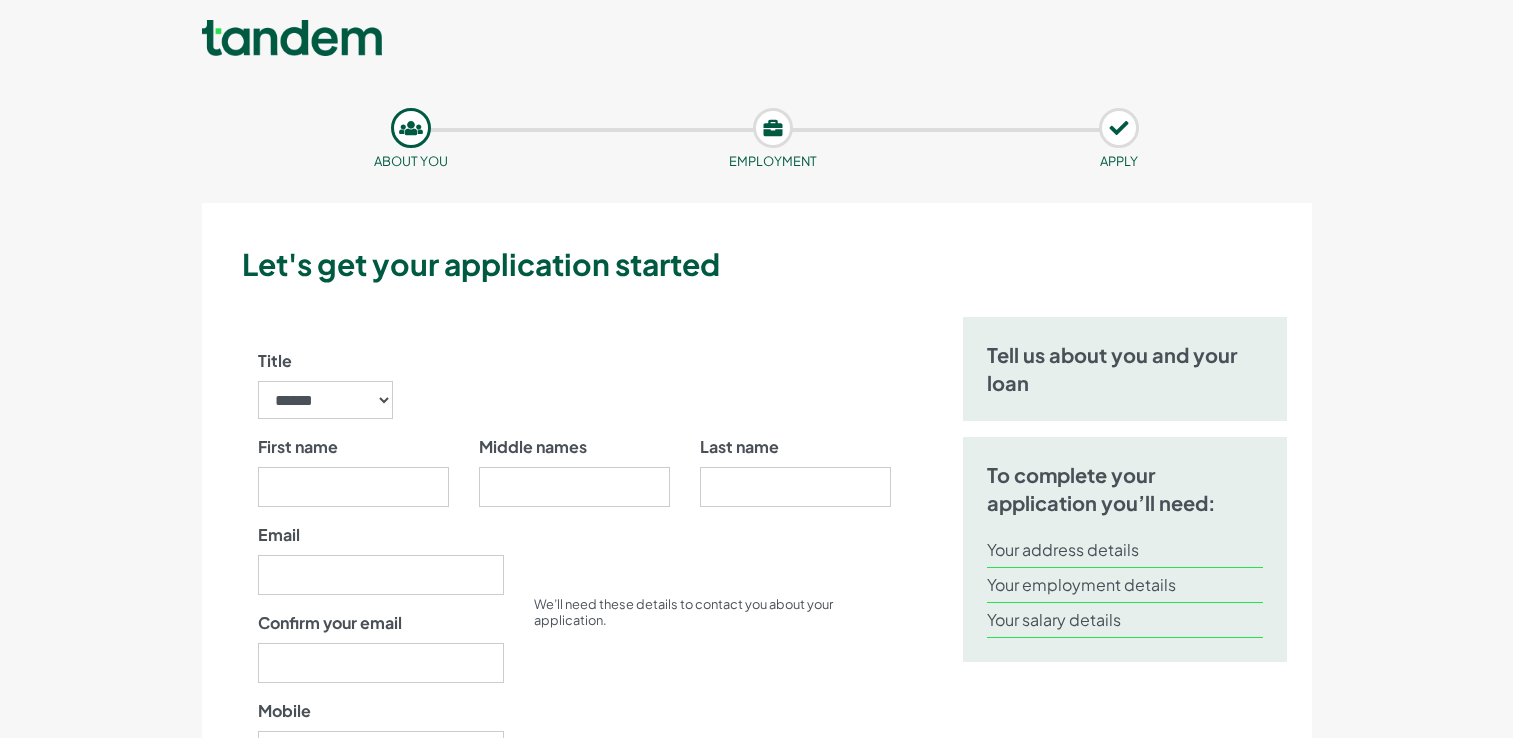 scroll, scrollTop: 0, scrollLeft: 0, axis: both 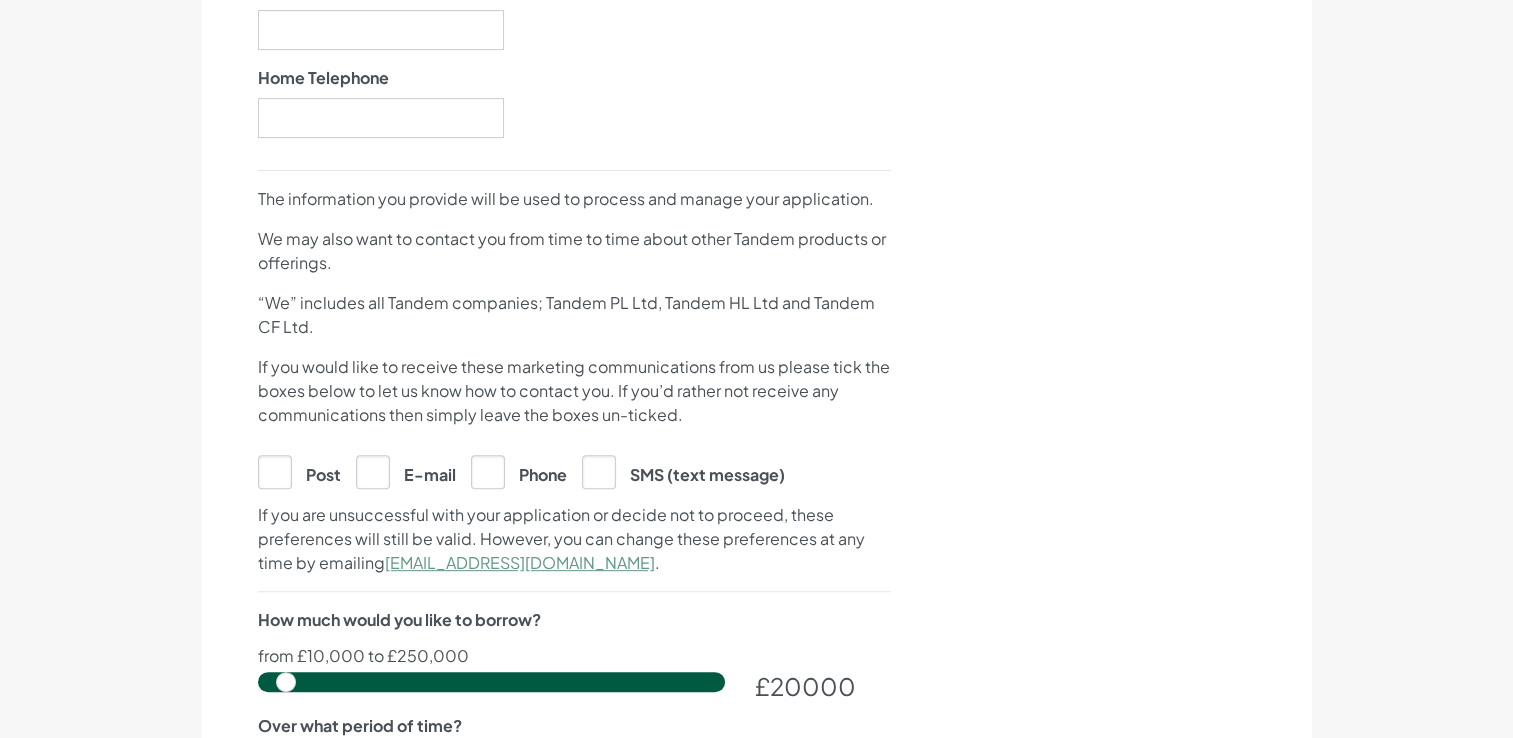 click on "E-mail" at bounding box center [406, 471] 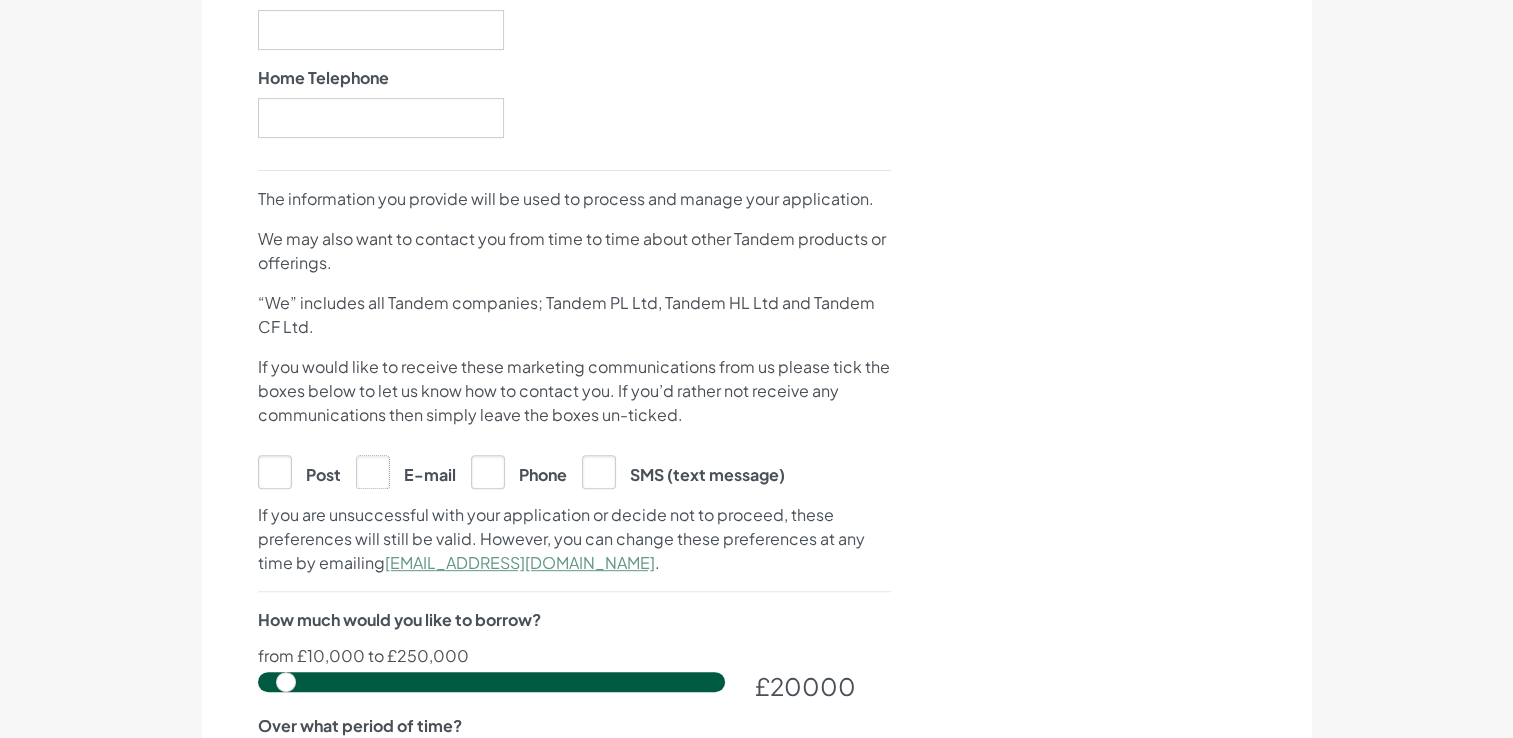 click on "E-mail" at bounding box center [-9637, 471] 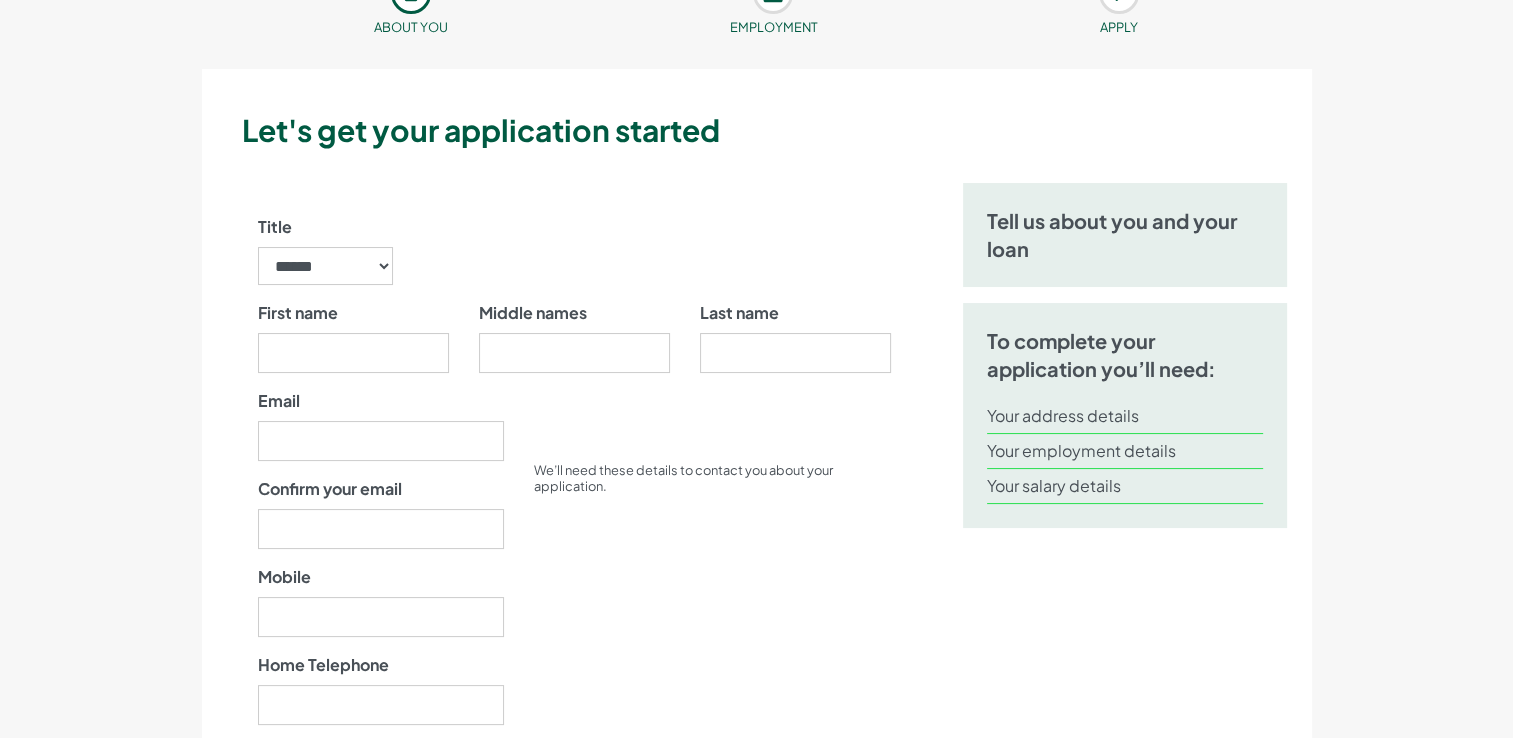 scroll, scrollTop: 121, scrollLeft: 0, axis: vertical 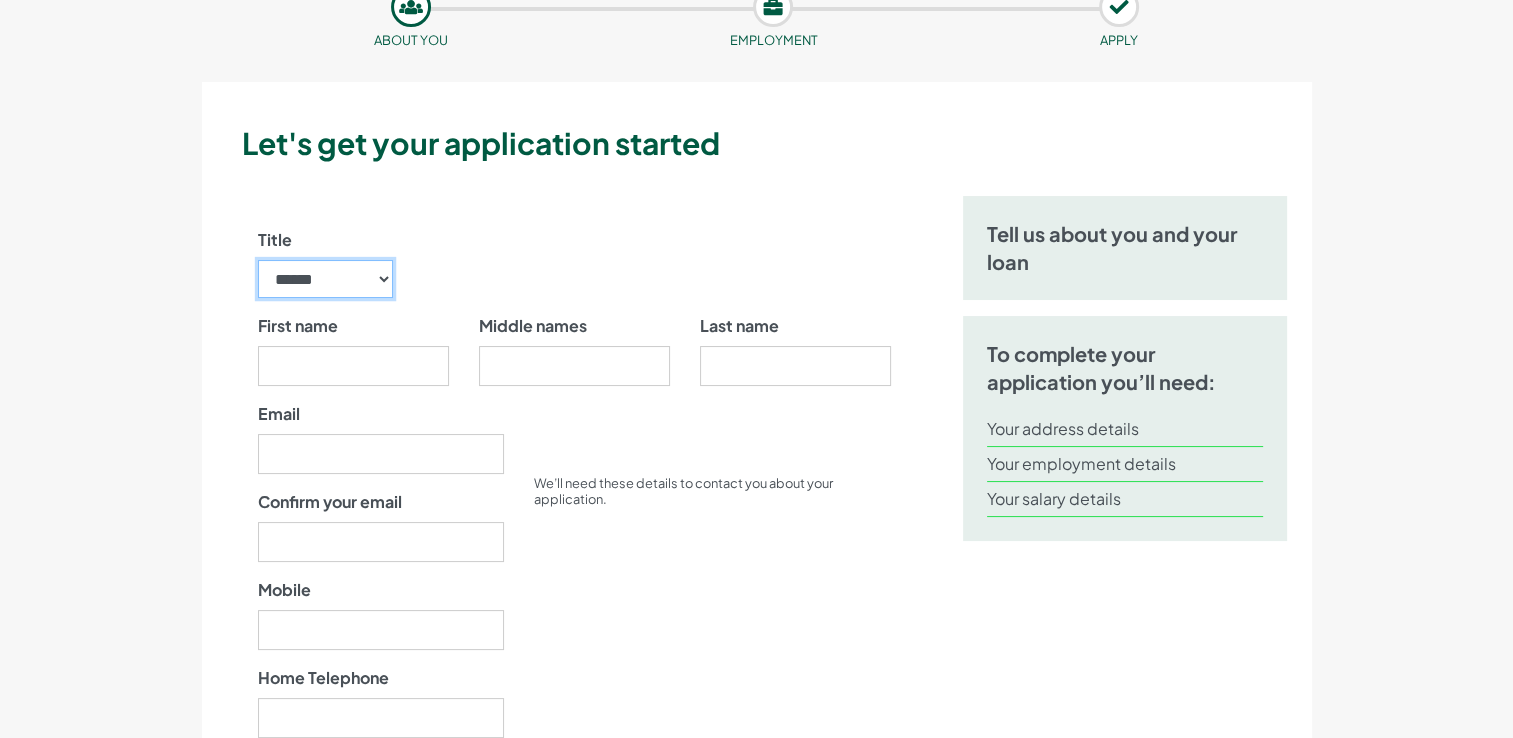 click on "******
**
***
****
**
**
****" at bounding box center [326, 279] 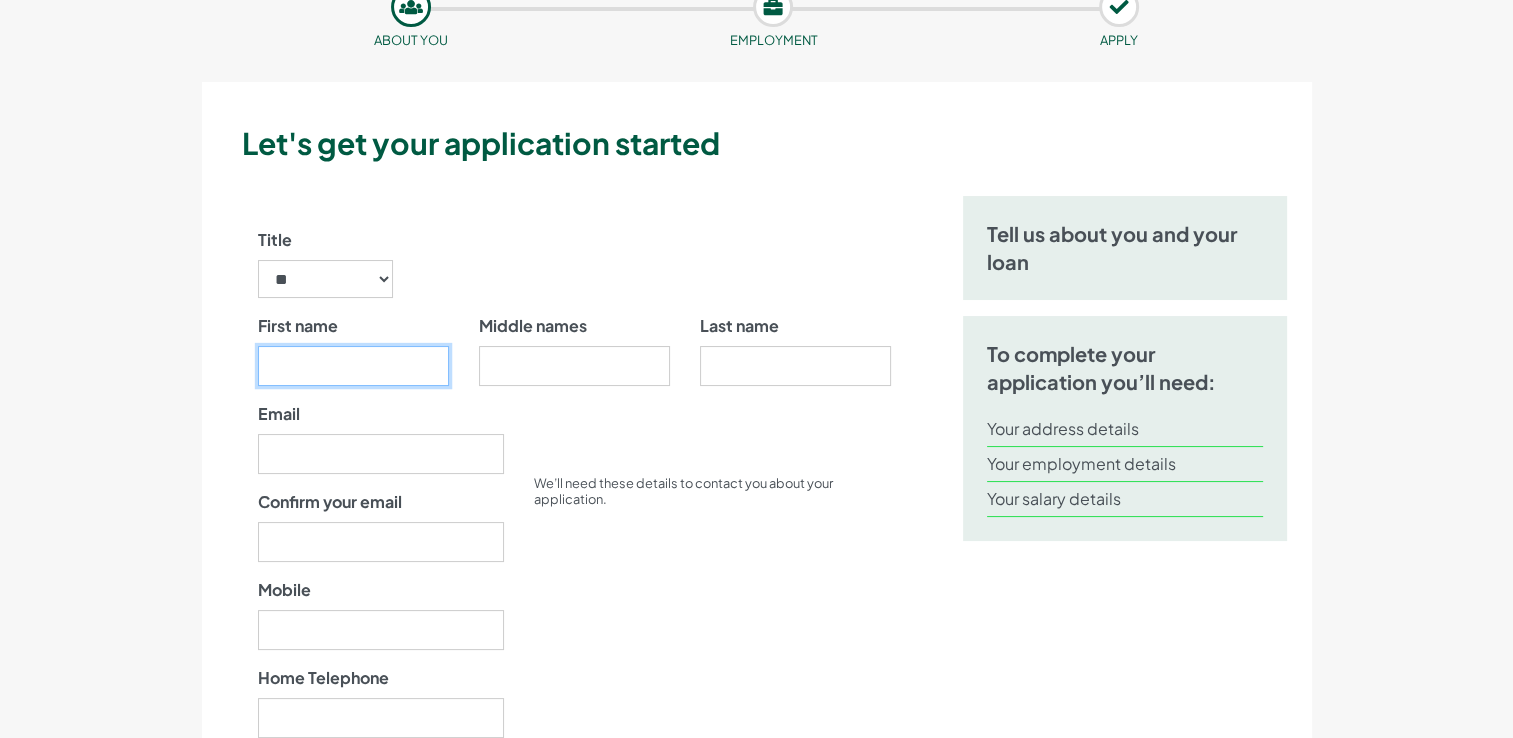 click on "First name" at bounding box center (353, 366) 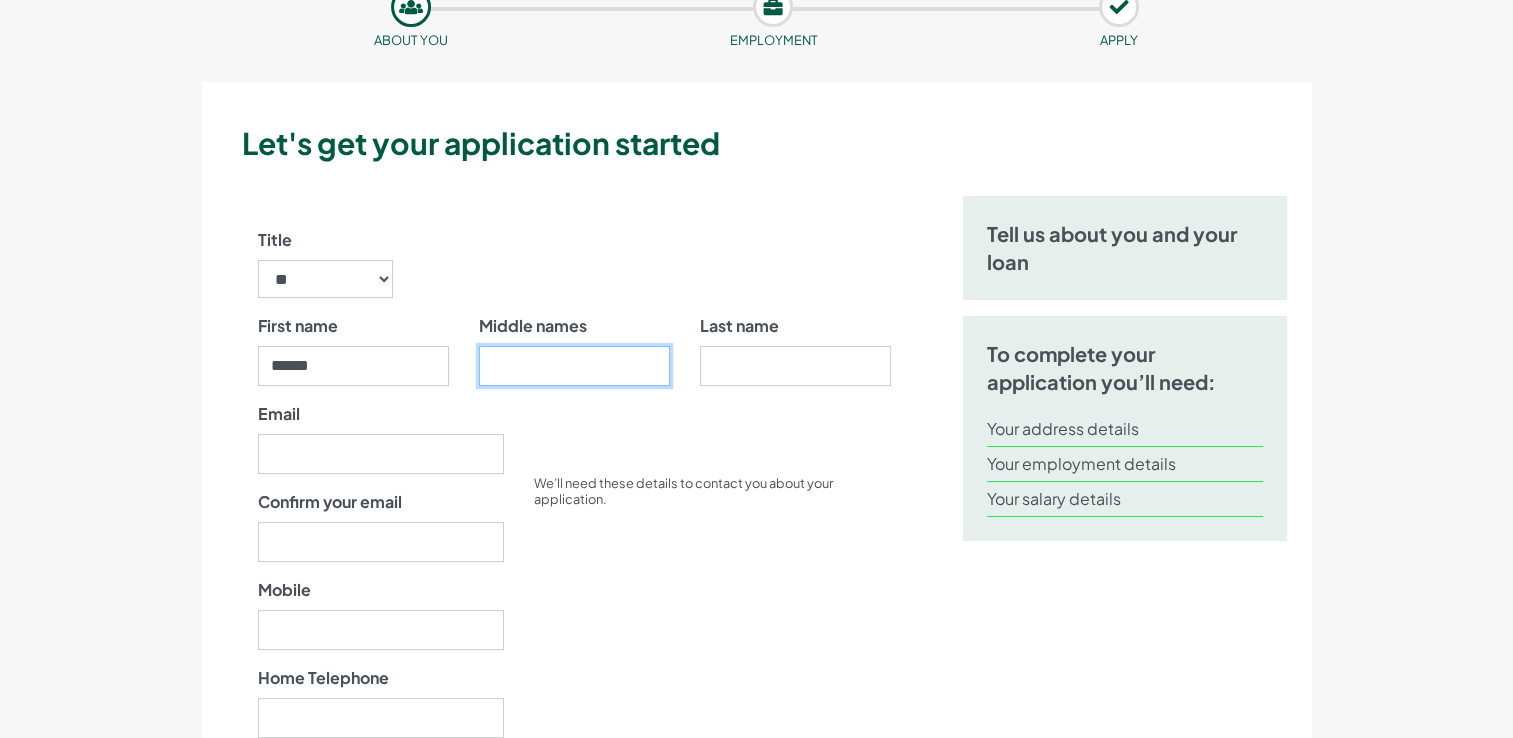 type on "*****" 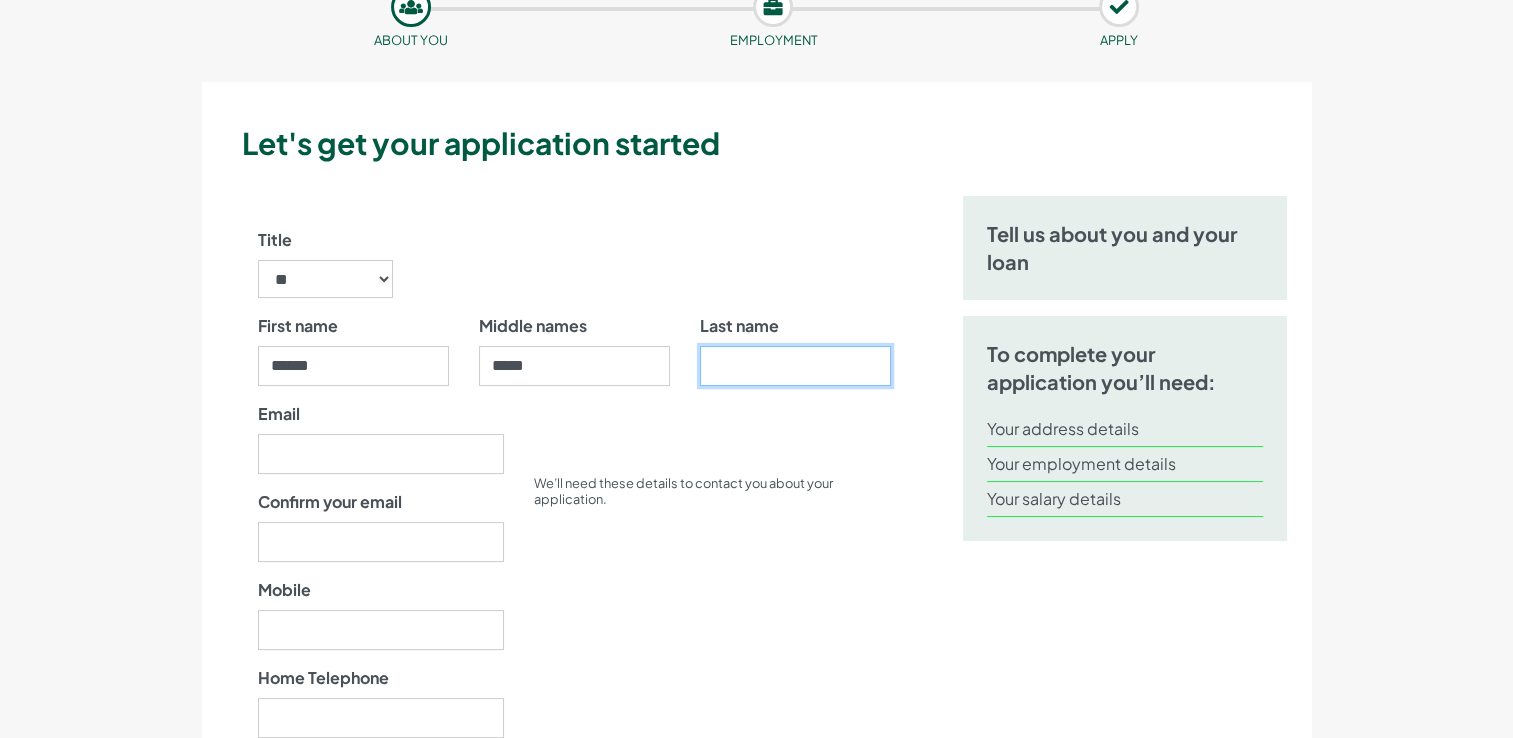 type on "*******" 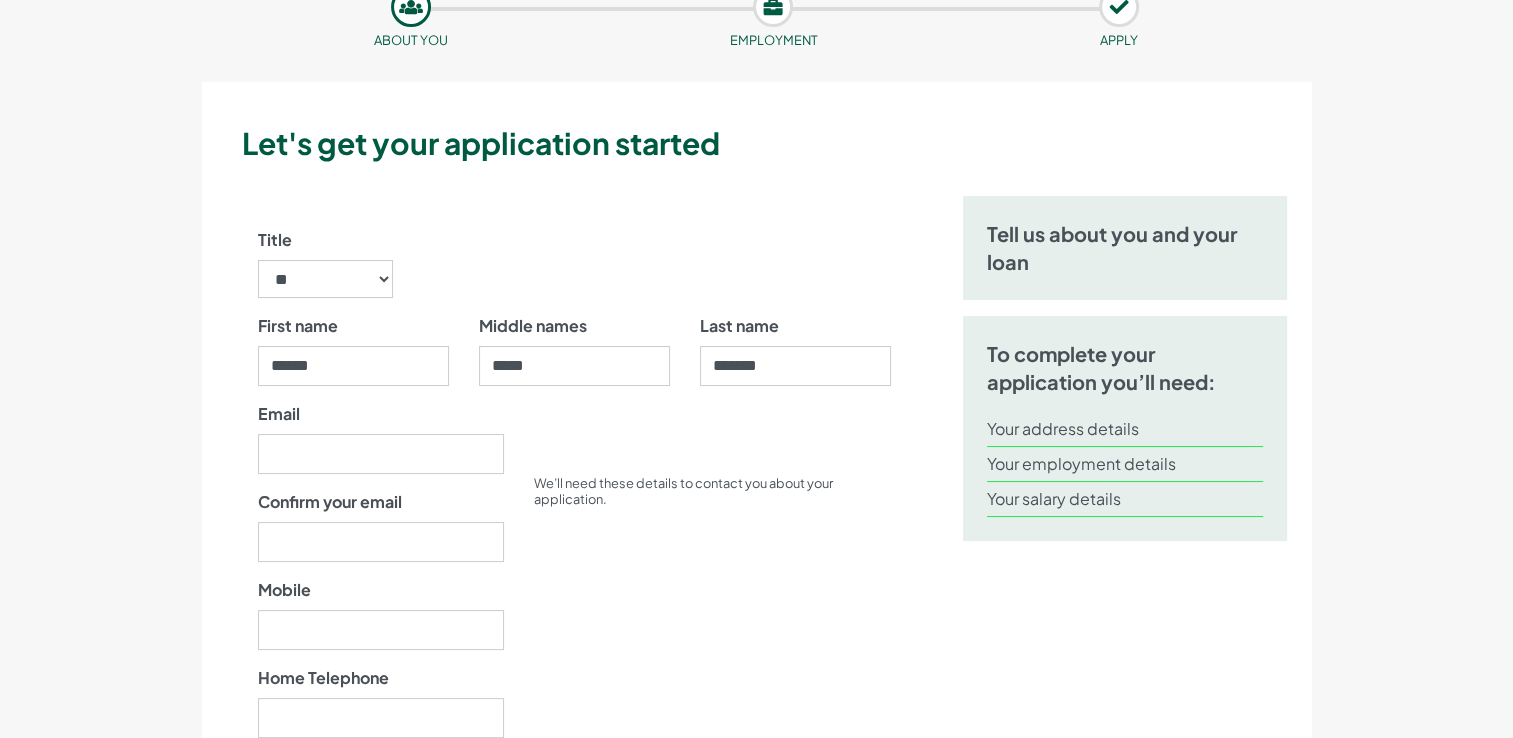 type on "**********" 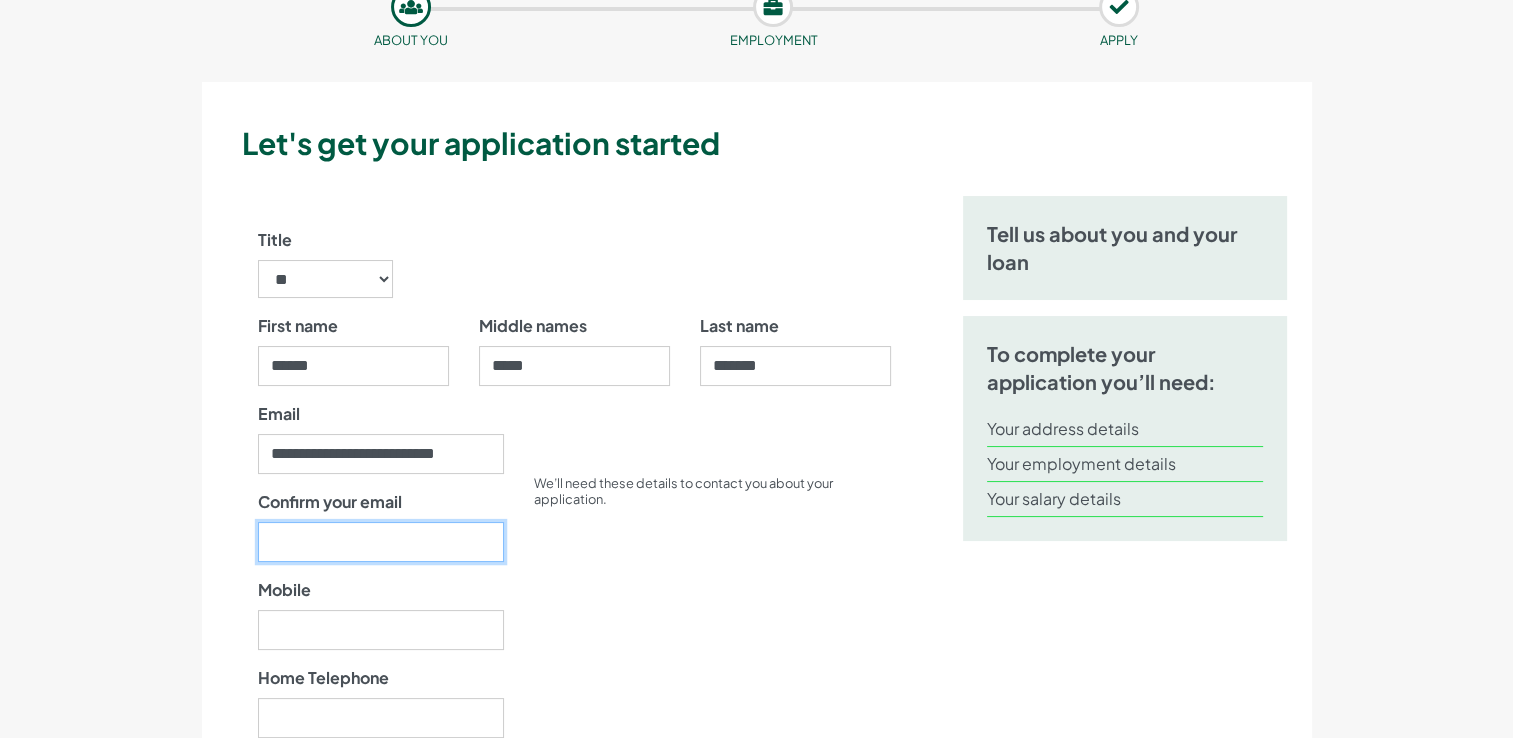 type on "**********" 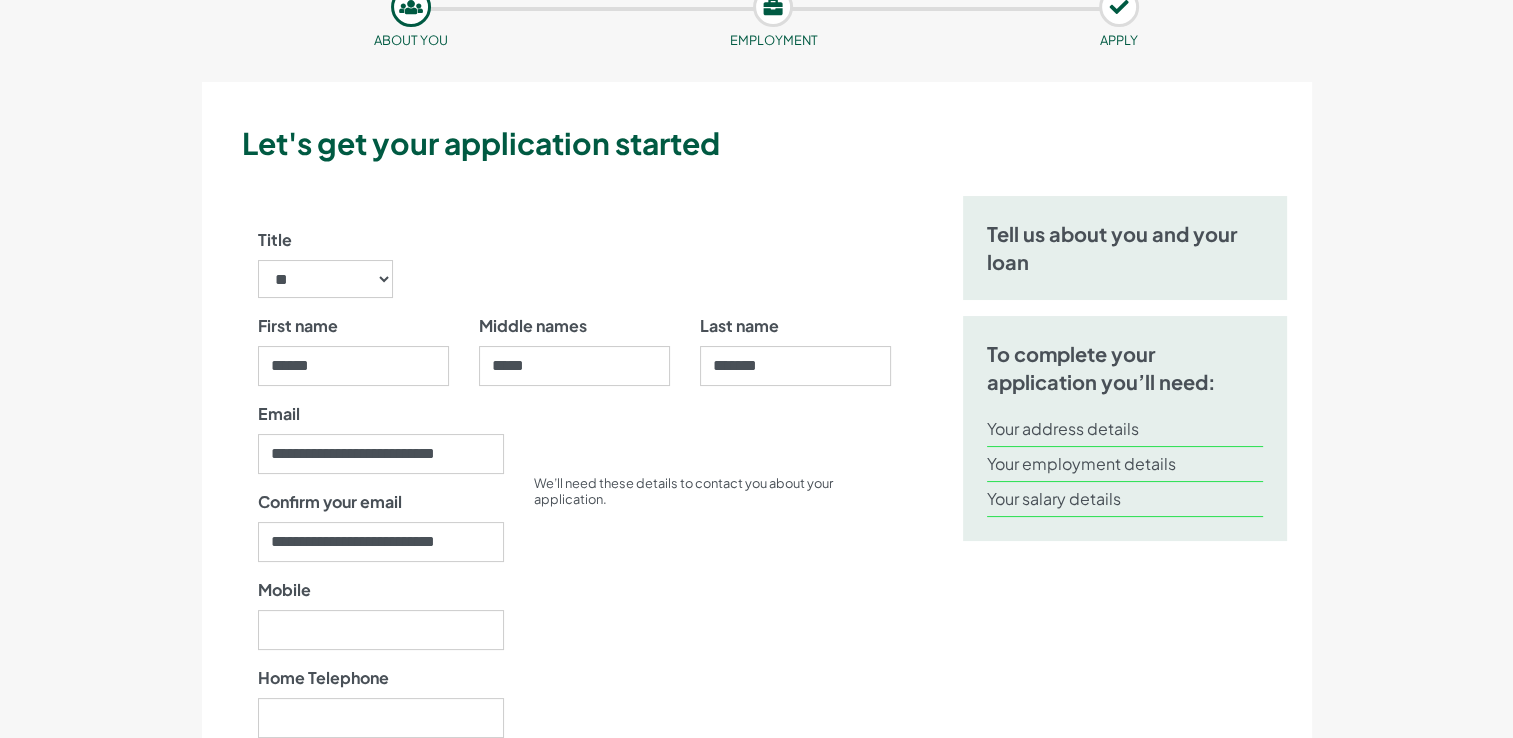 type on "[PHONE_NUMBER]" 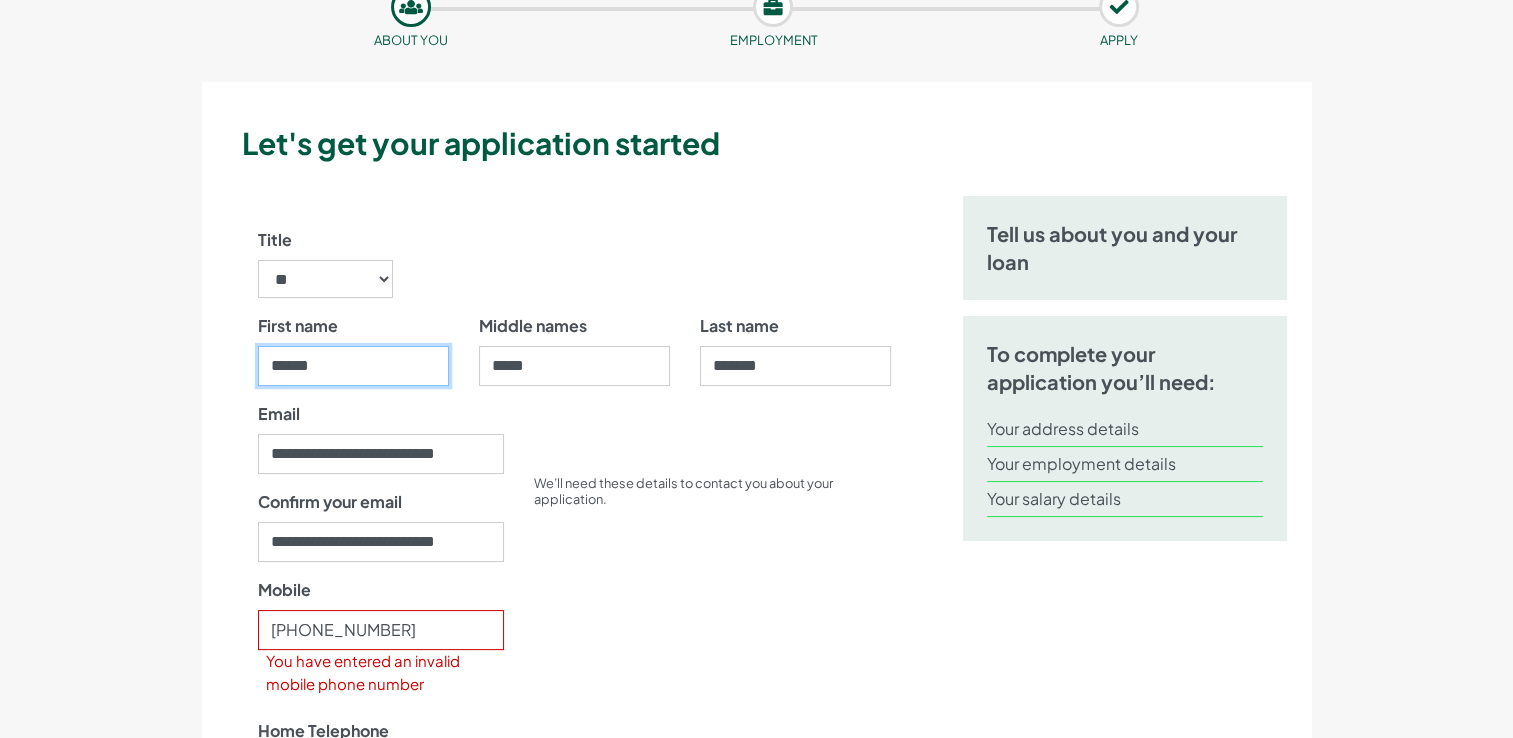 type on "*****" 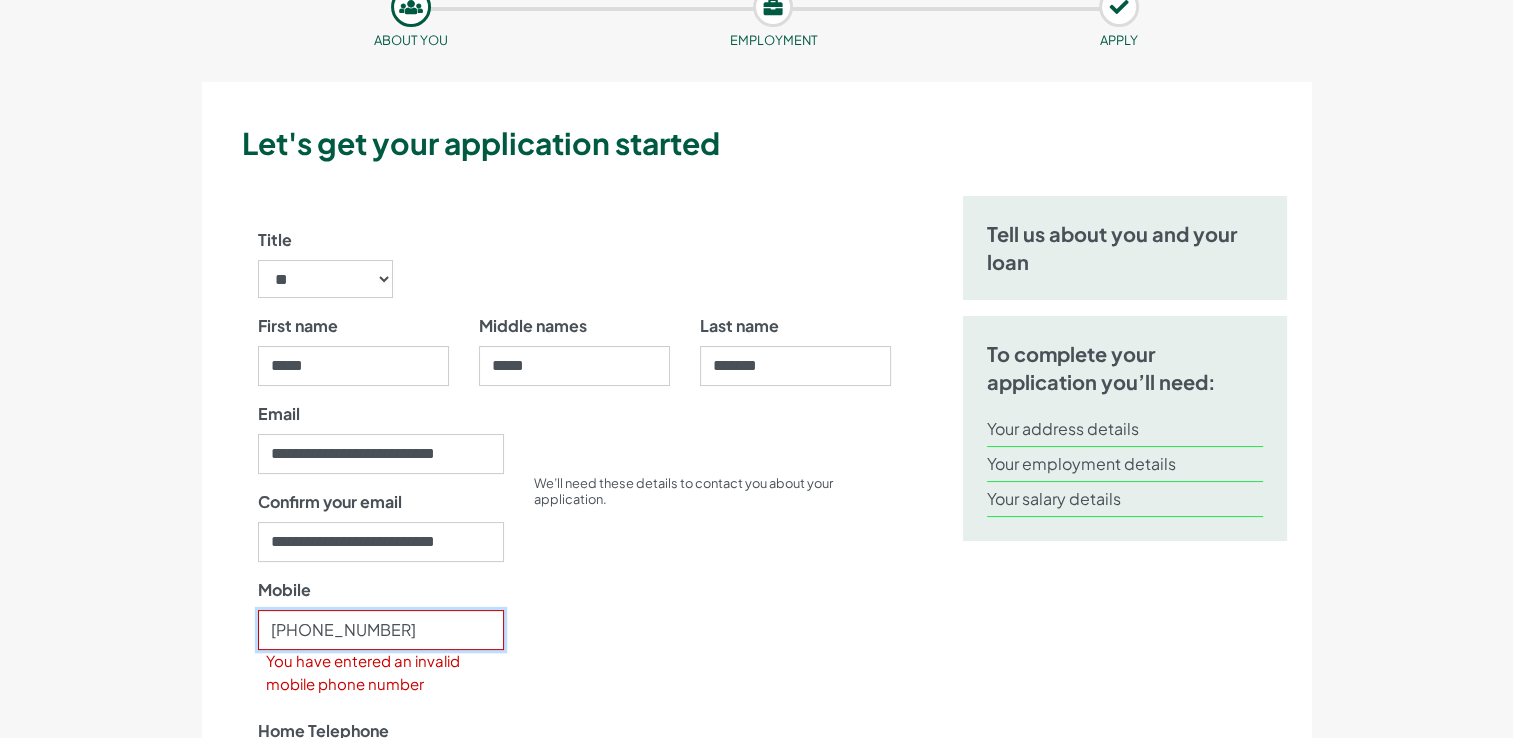drag, startPoint x: 418, startPoint y: 630, endPoint x: 46, endPoint y: 606, distance: 372.77338 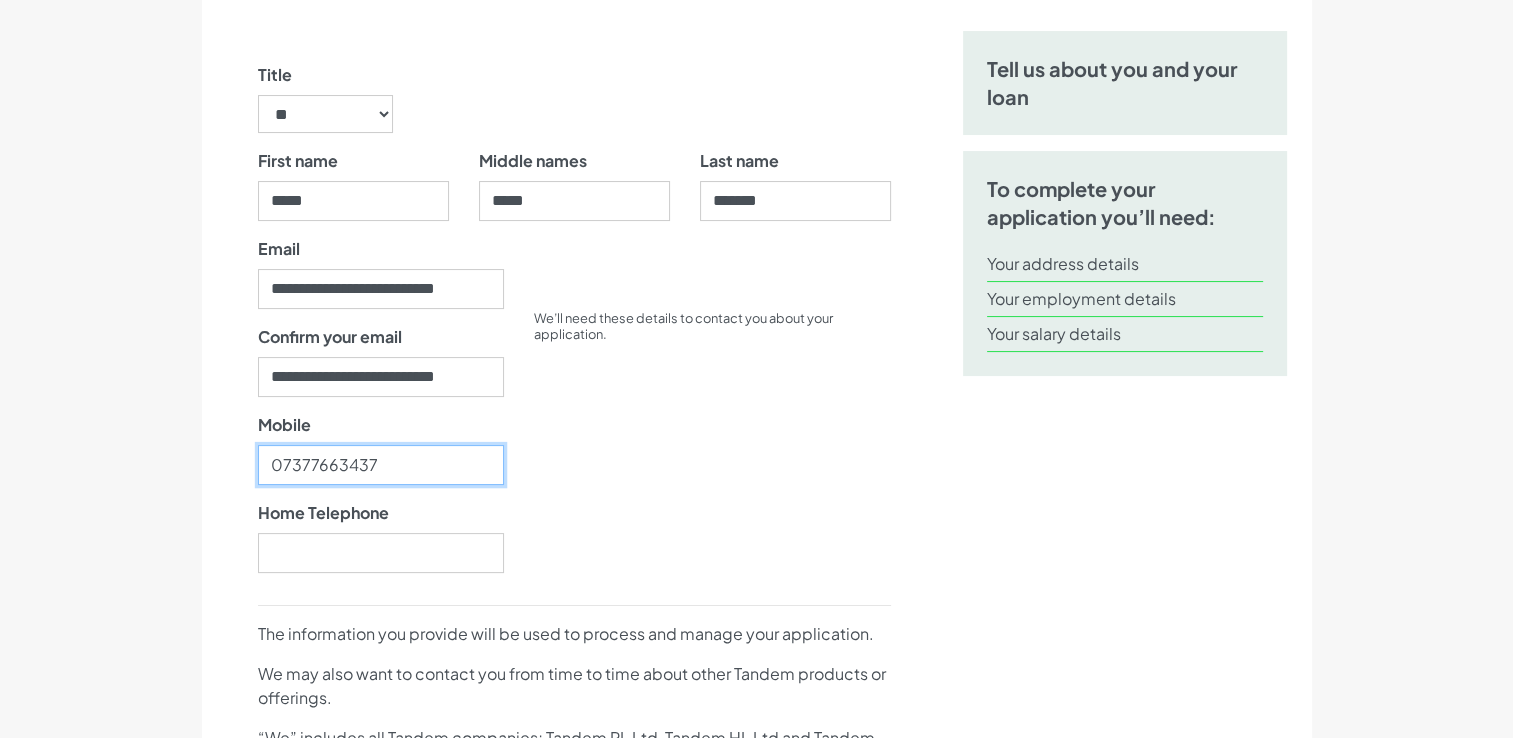 scroll, scrollTop: 321, scrollLeft: 0, axis: vertical 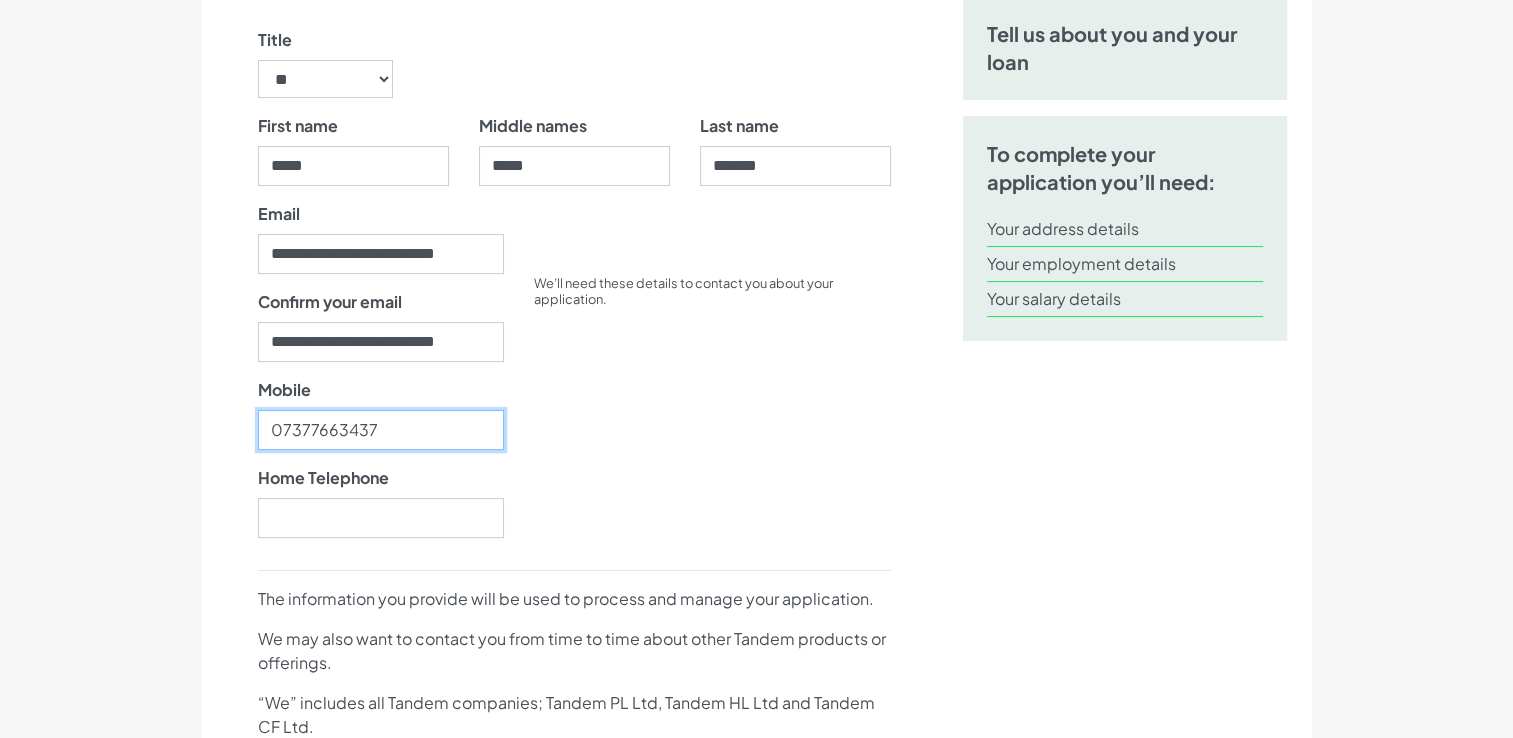 drag, startPoint x: 293, startPoint y: 427, endPoint x: 312, endPoint y: 427, distance: 19 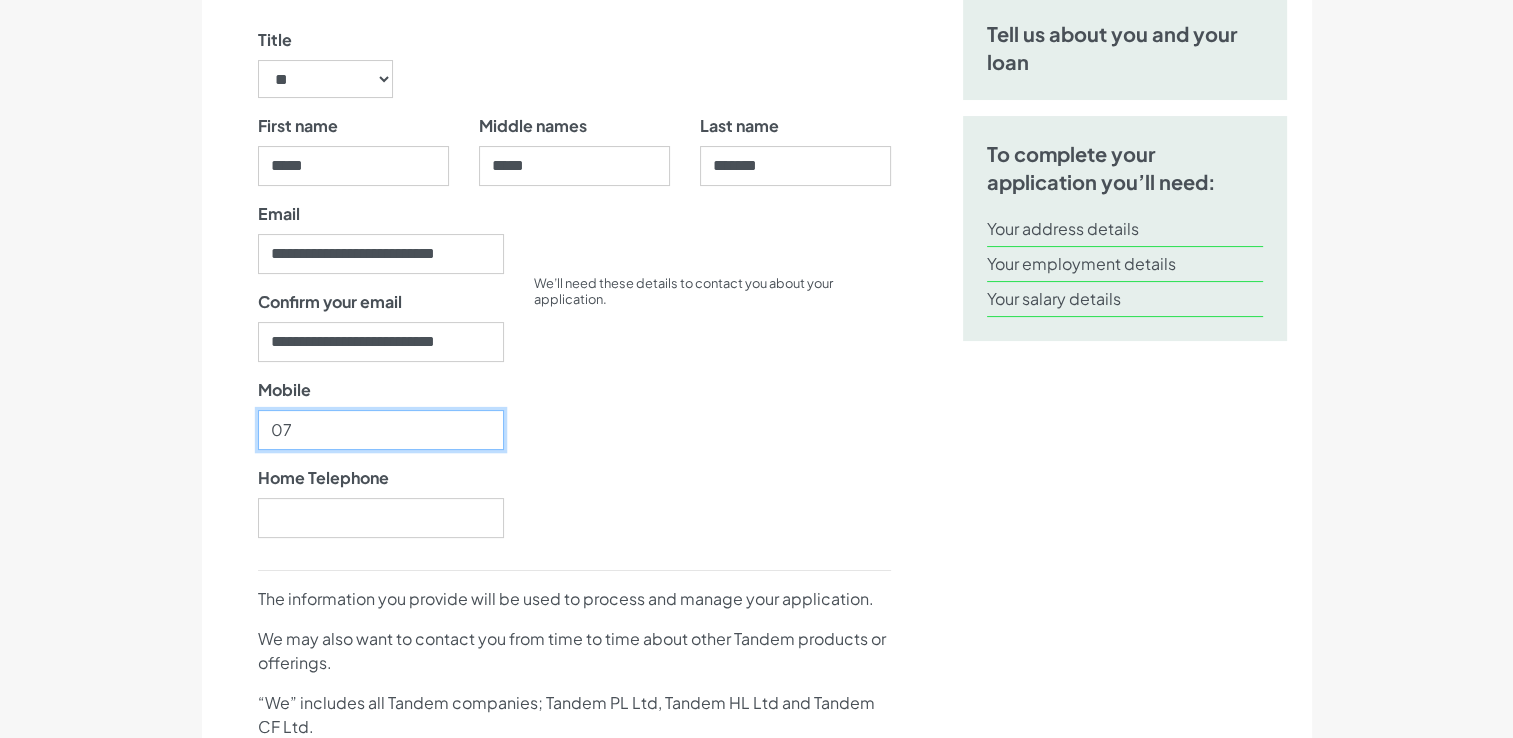 type on "0" 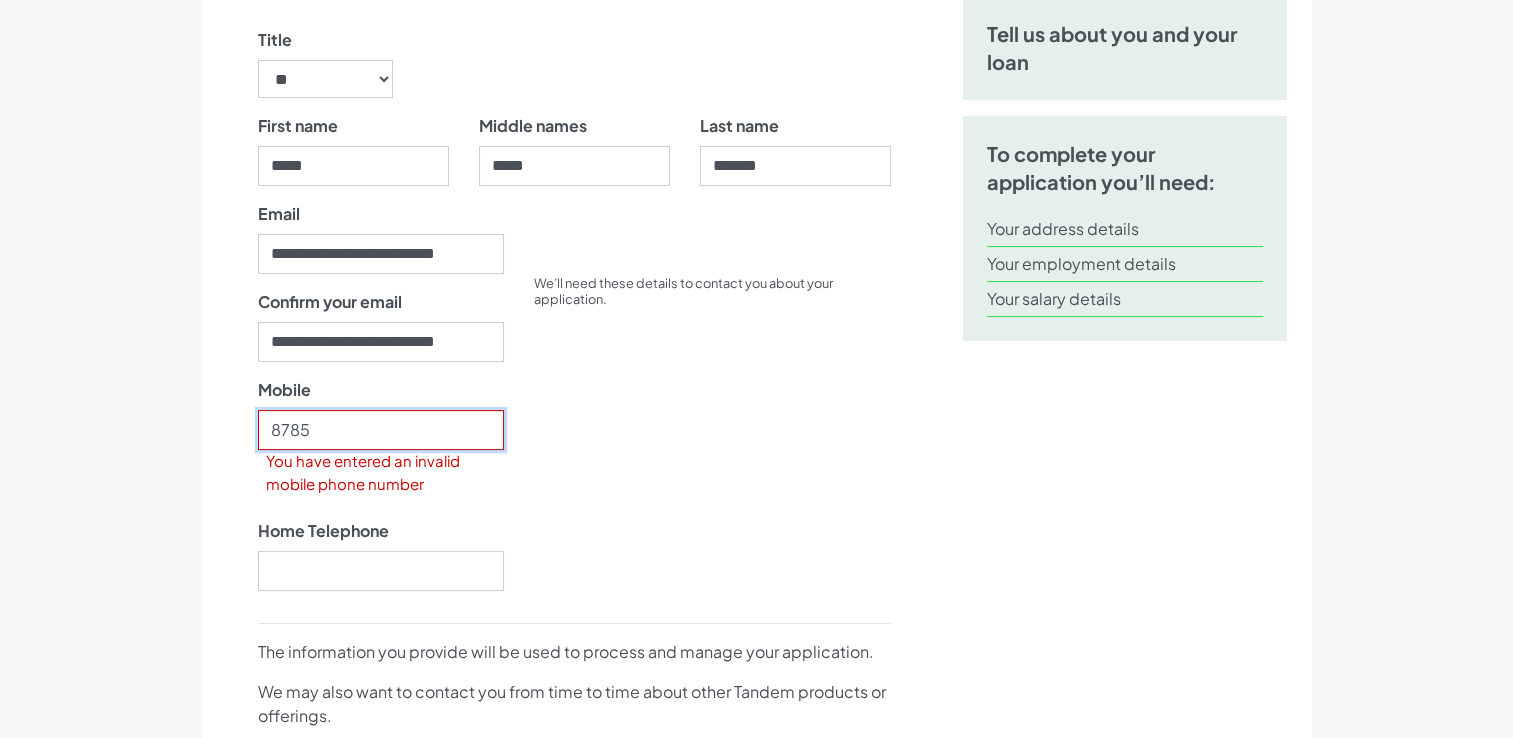 type on "87855" 